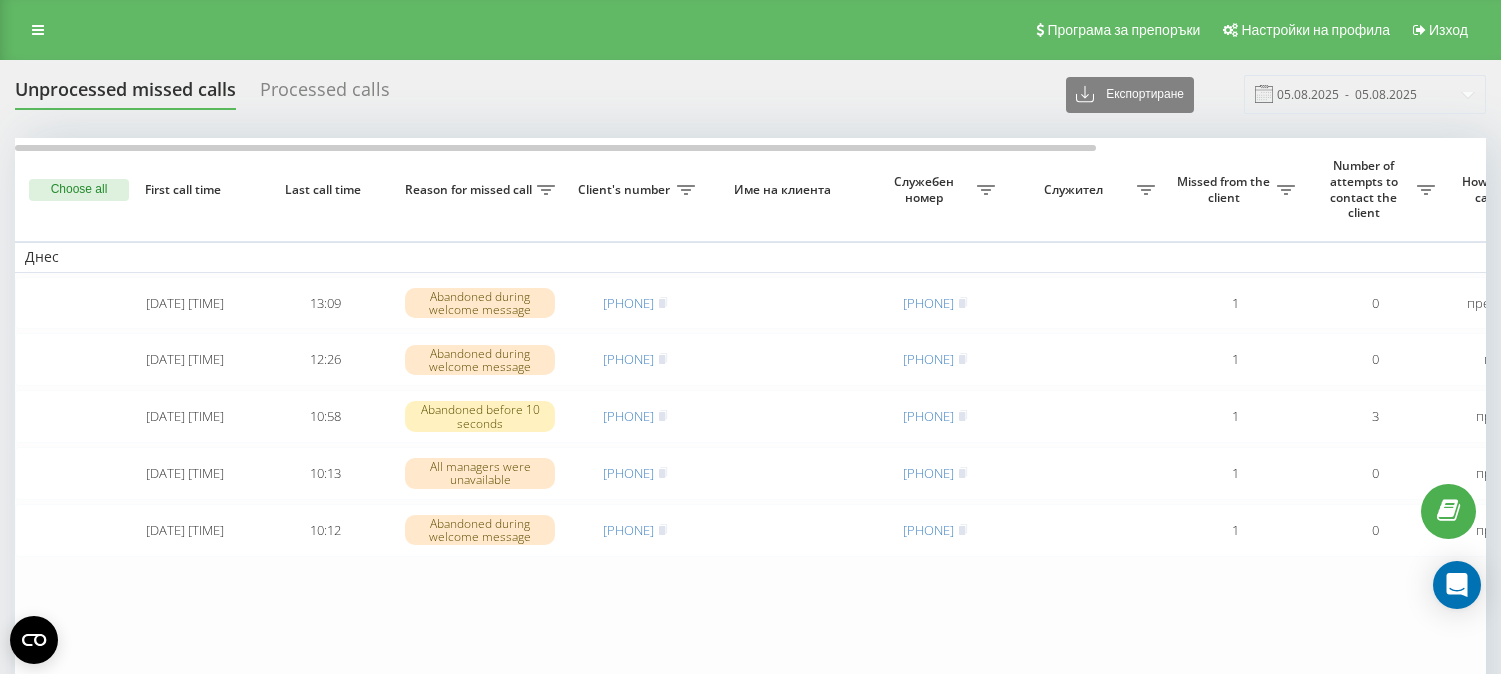 scroll, scrollTop: 0, scrollLeft: 0, axis: both 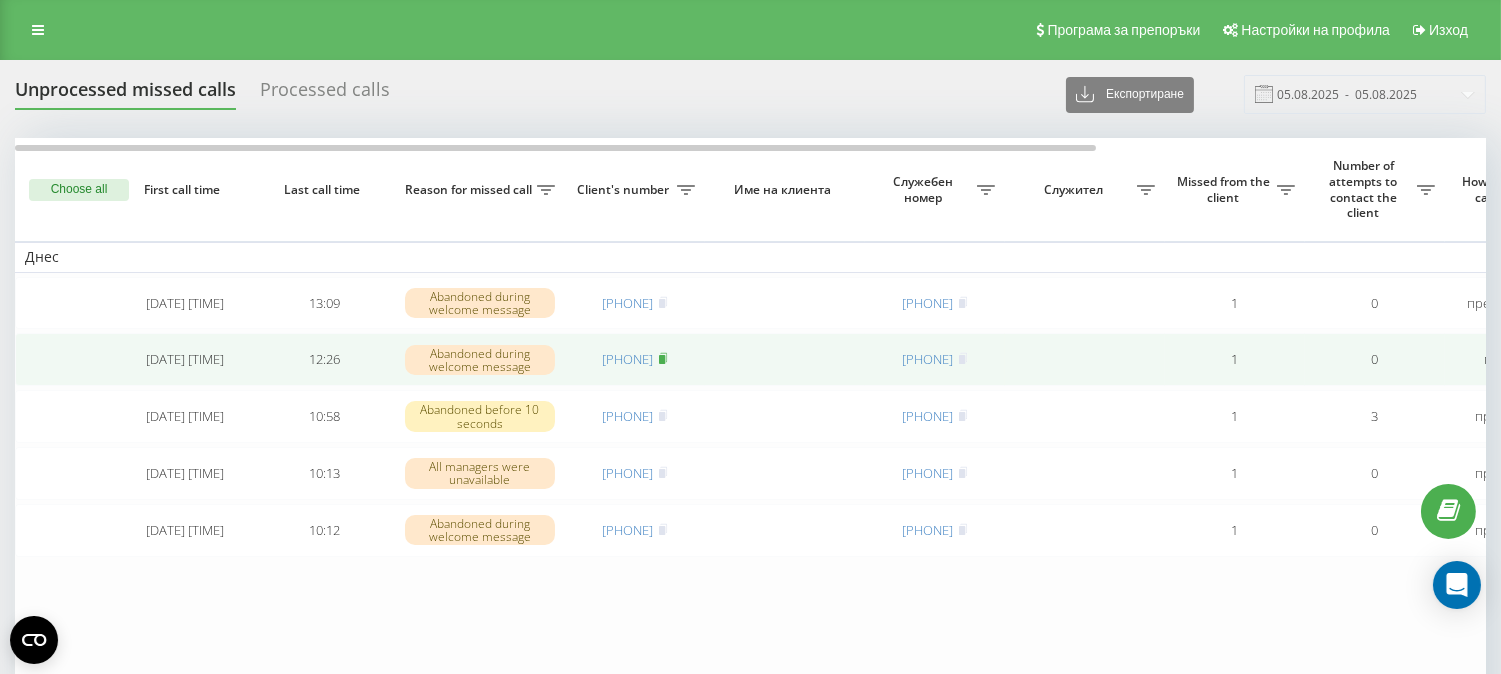 click 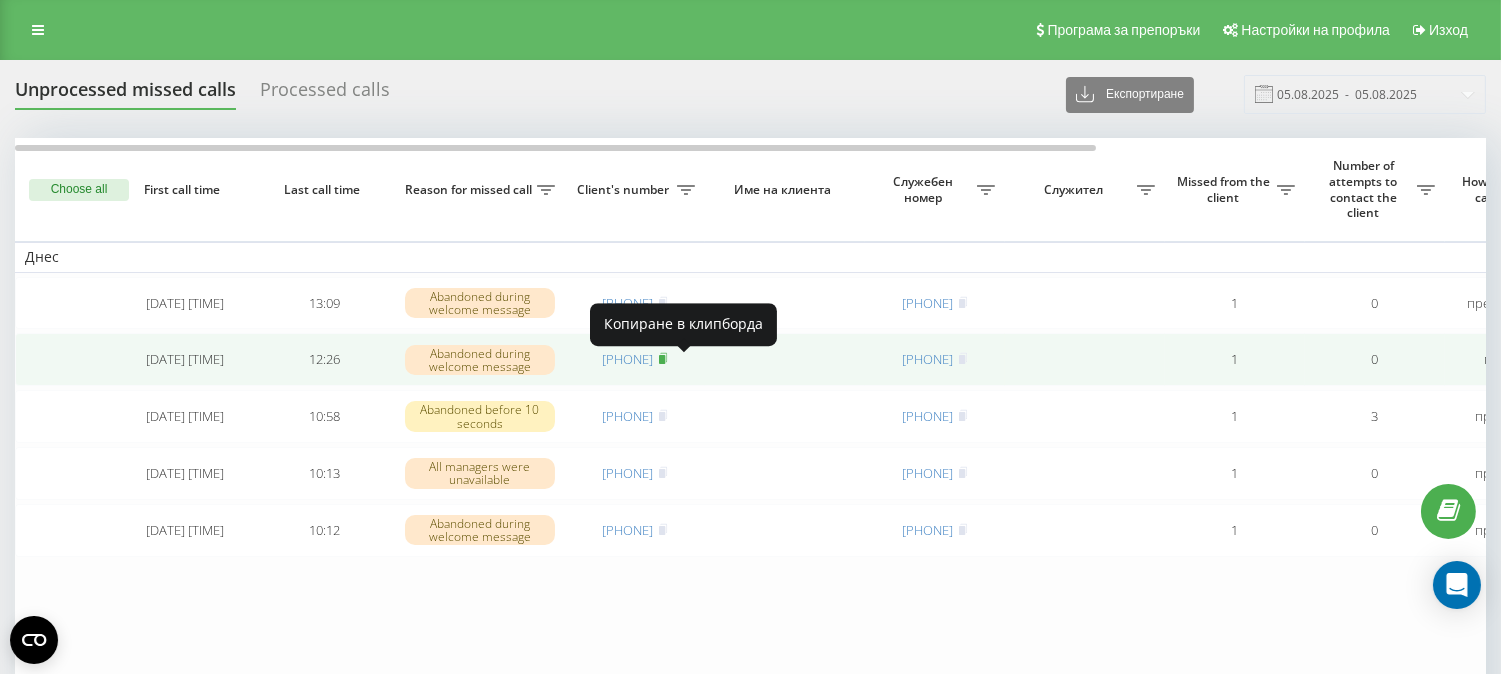 click 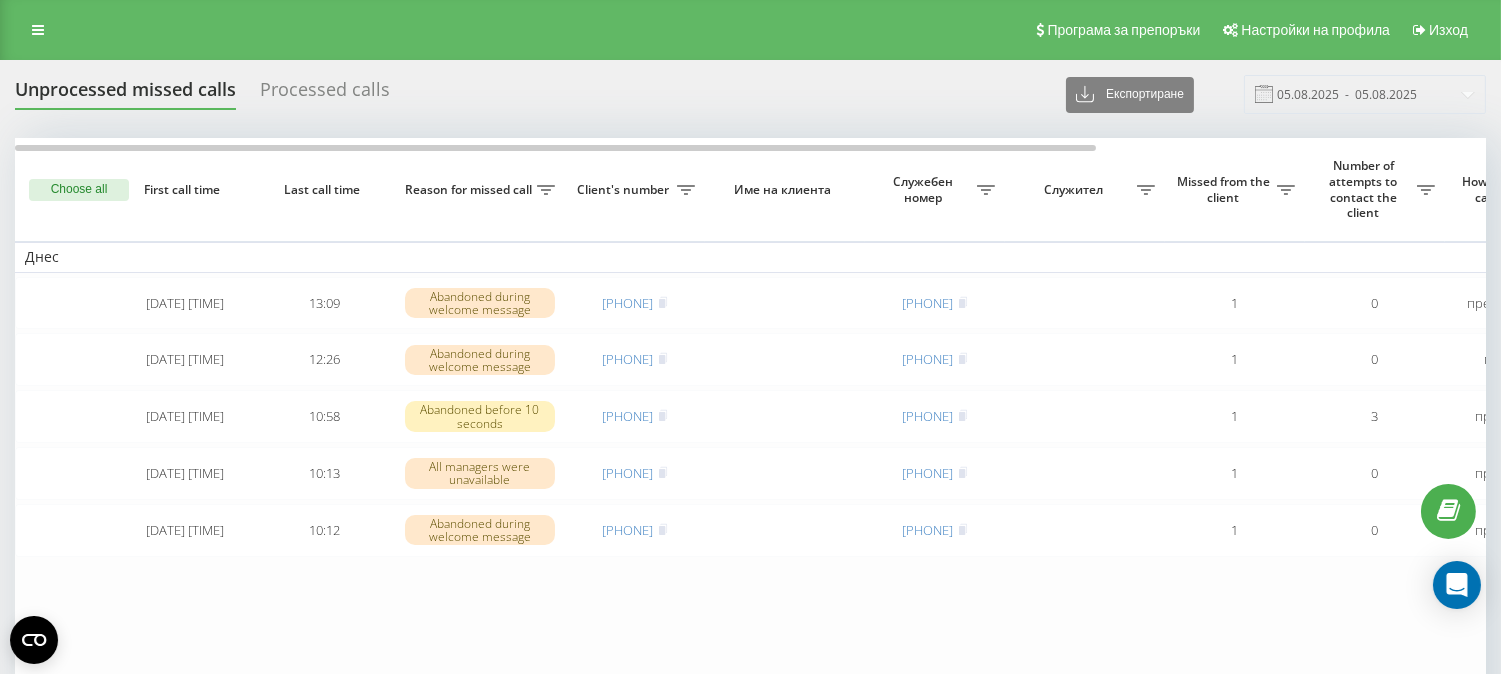 click on "Choose all" at bounding box center (79, 190) 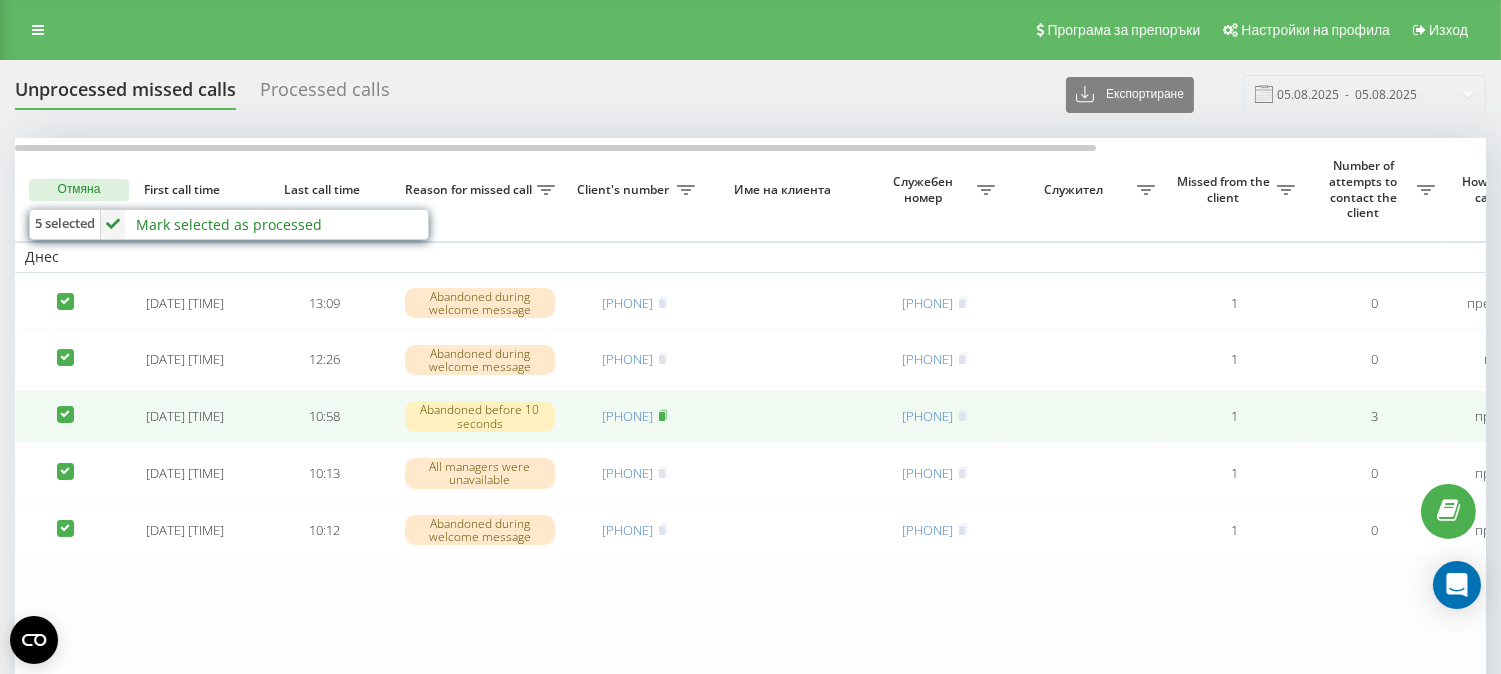 click 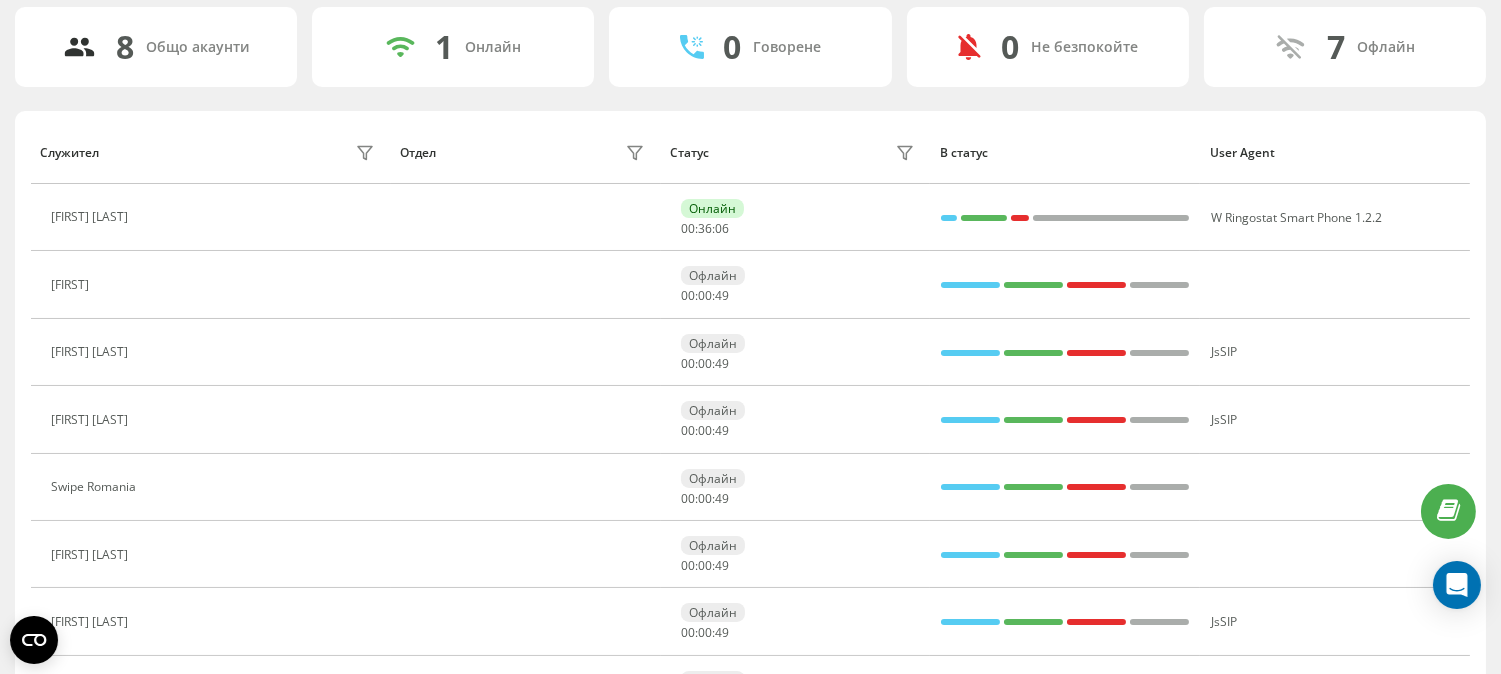 scroll, scrollTop: 134, scrollLeft: 0, axis: vertical 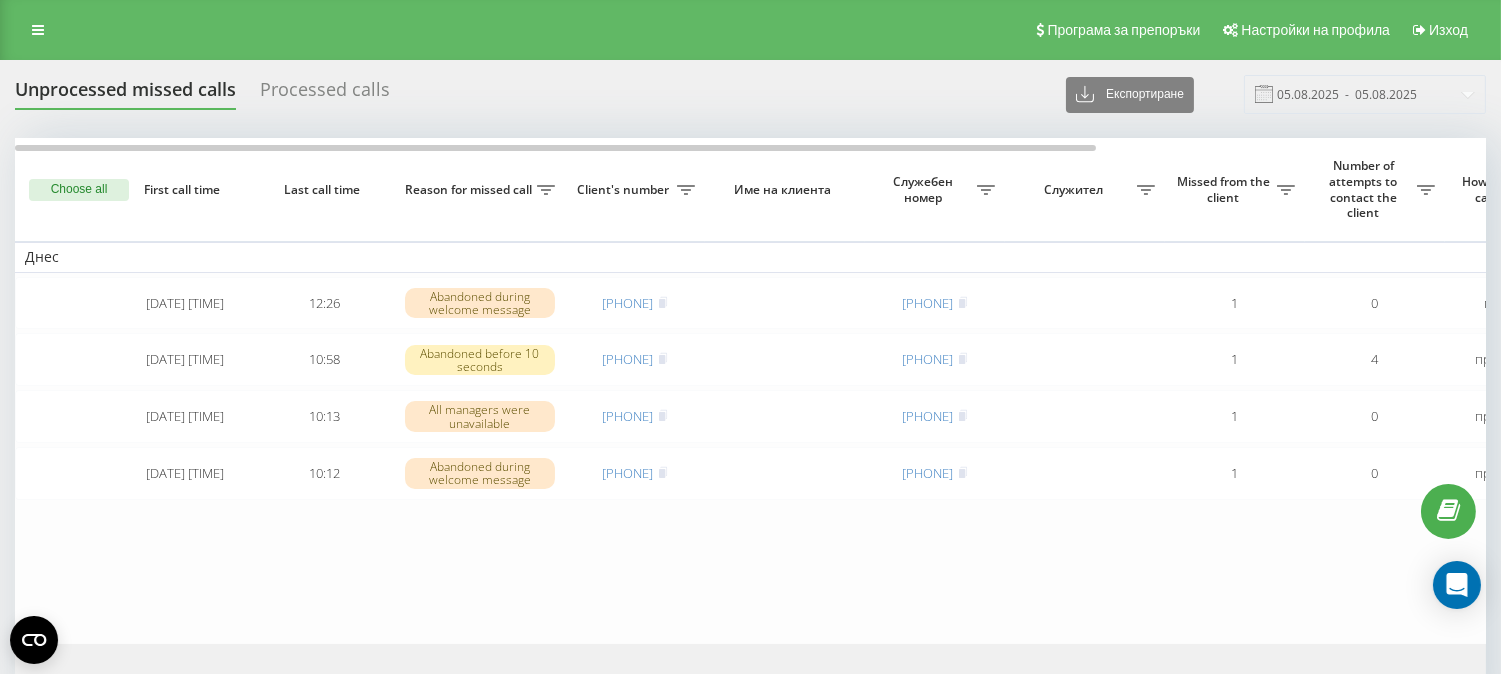 click on "Choose all" at bounding box center (79, 190) 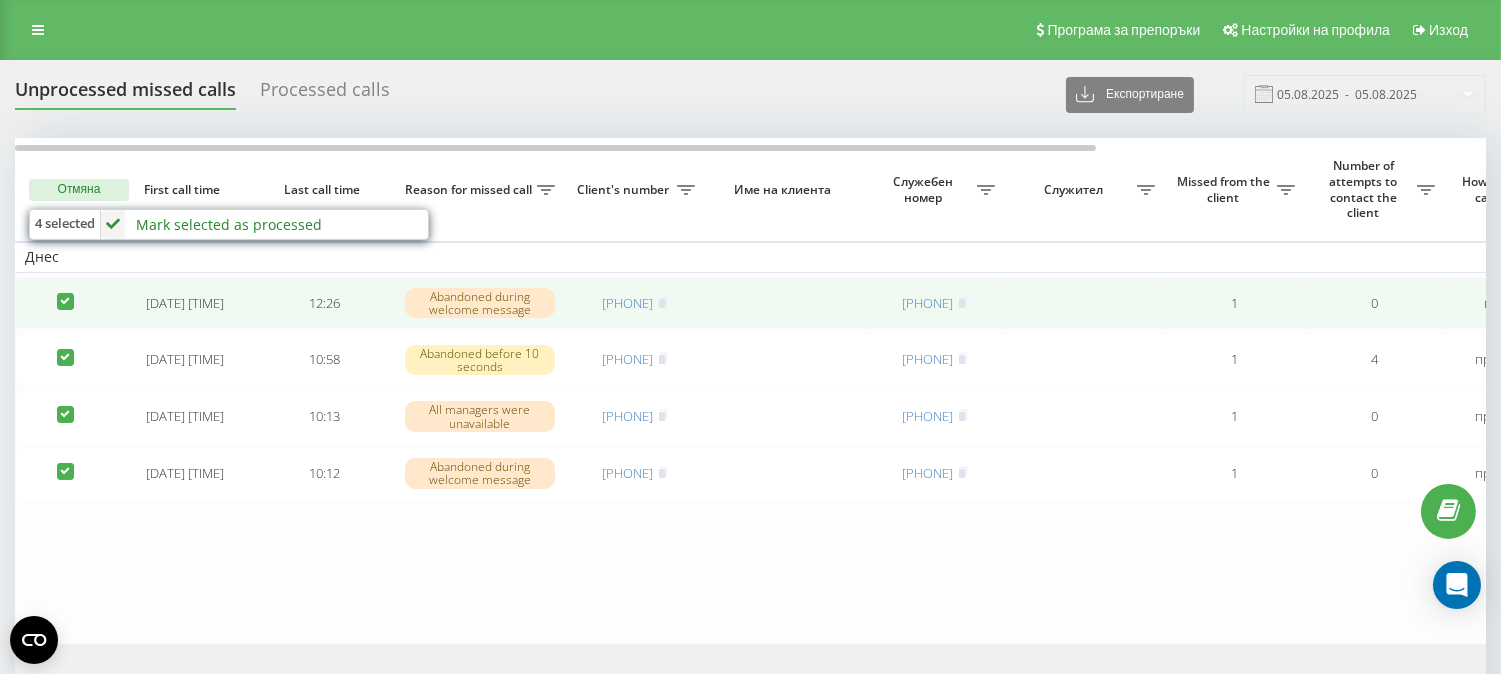 click at bounding box center [65, 293] 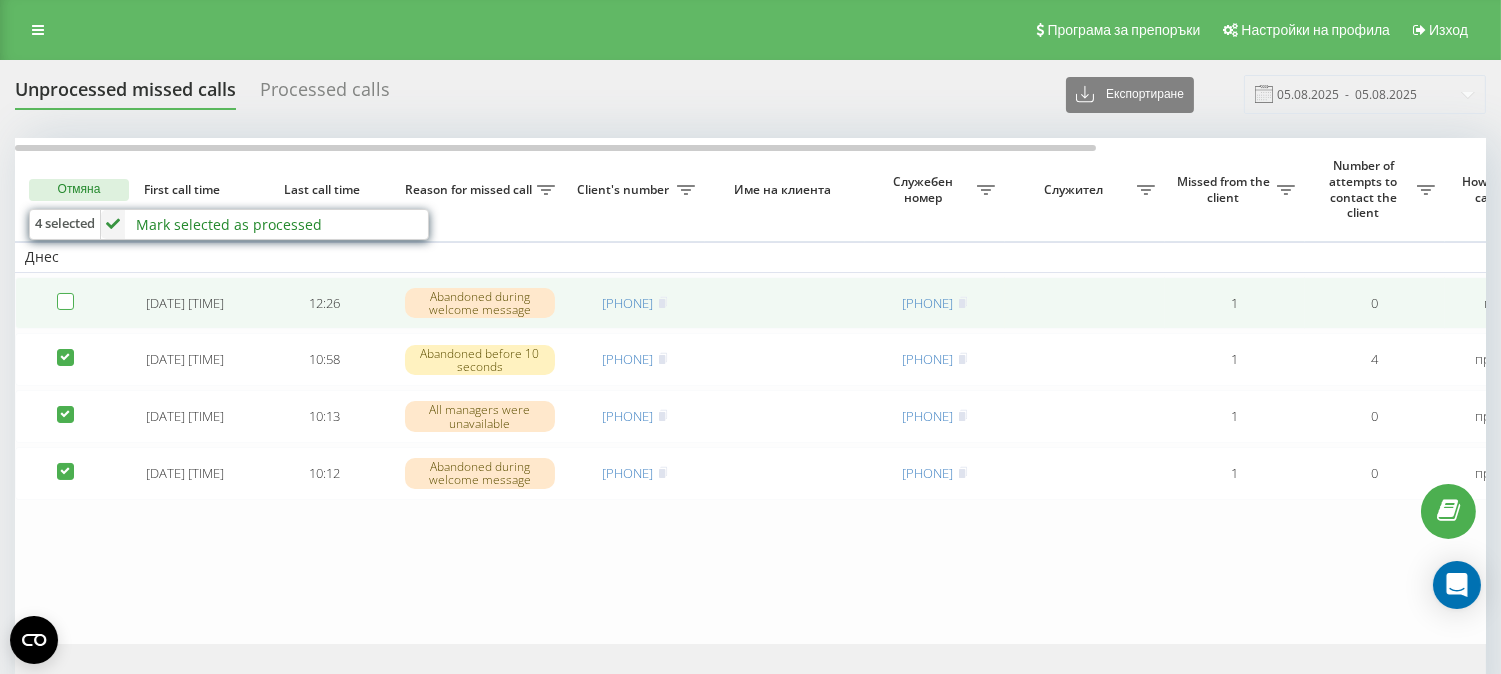 checkbox on "false" 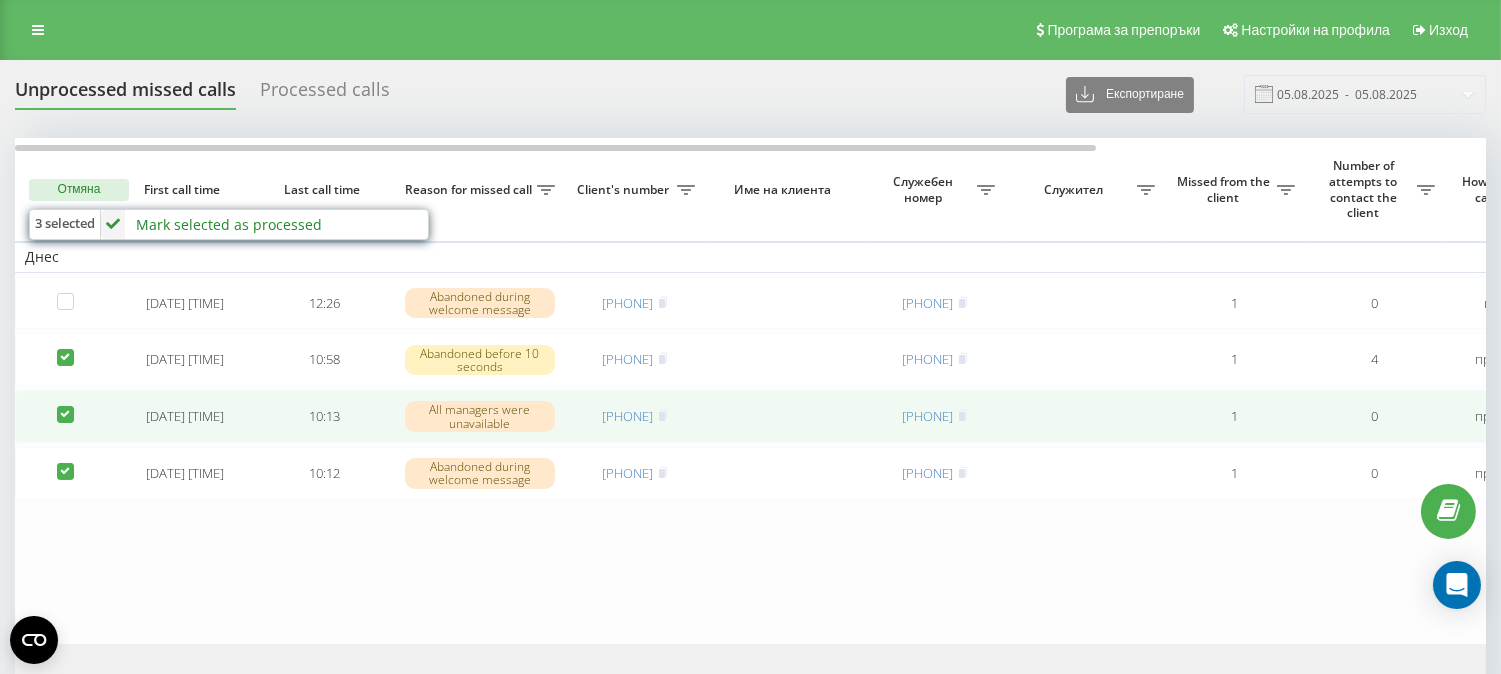 click at bounding box center [65, 406] 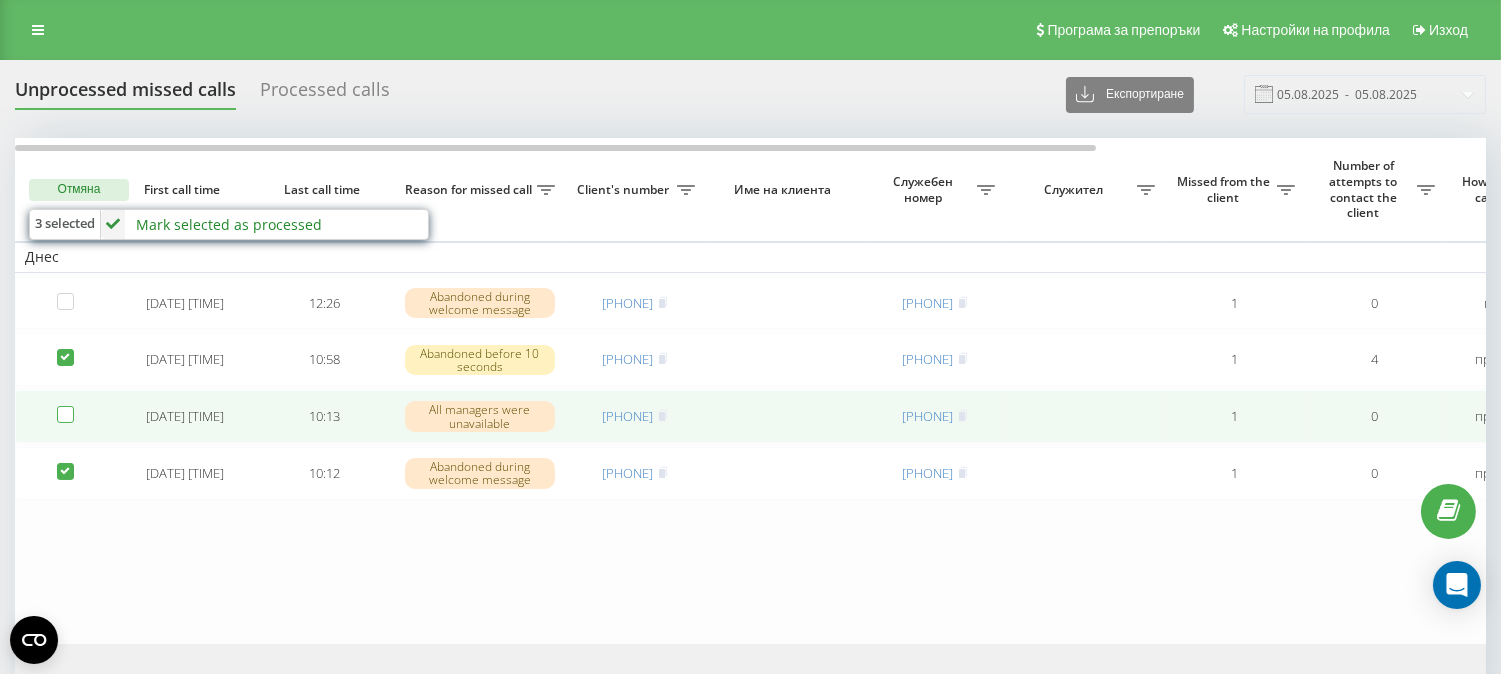 checkbox on "false" 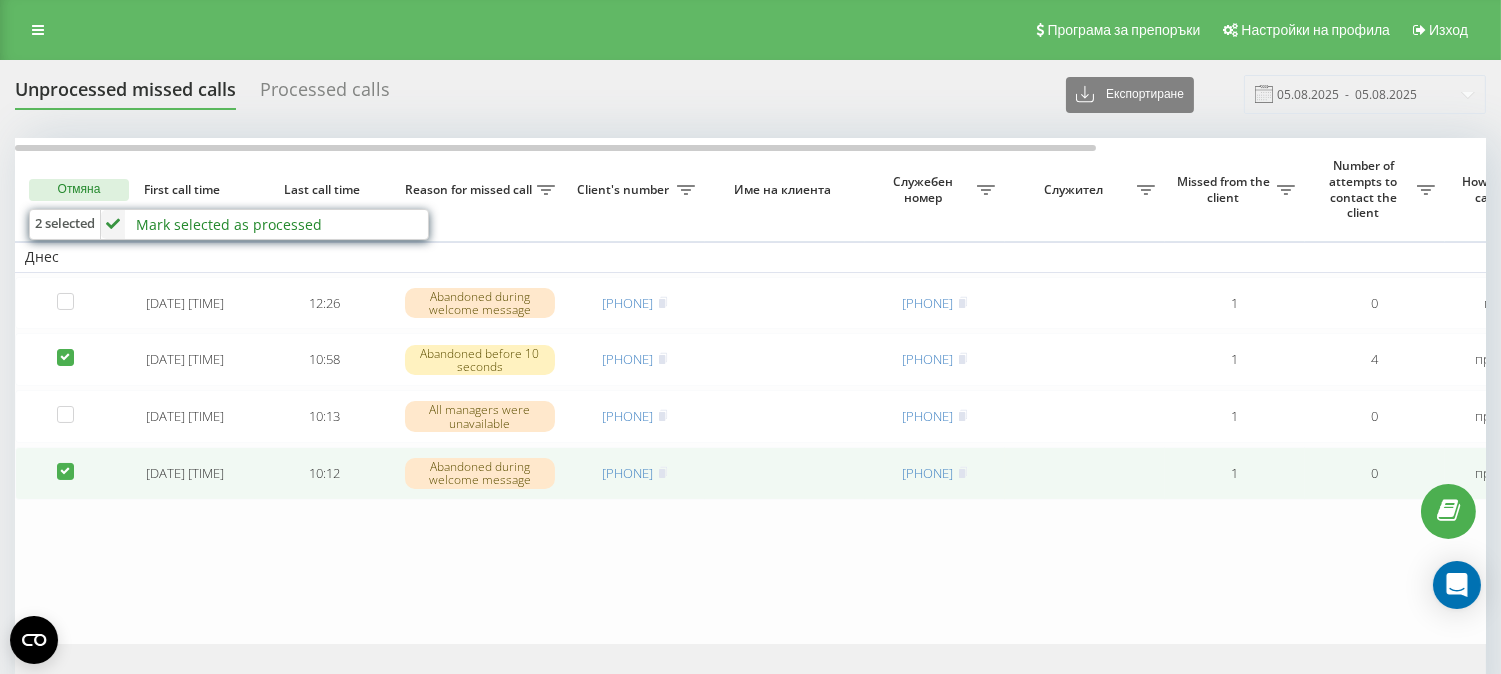 click at bounding box center [65, 463] 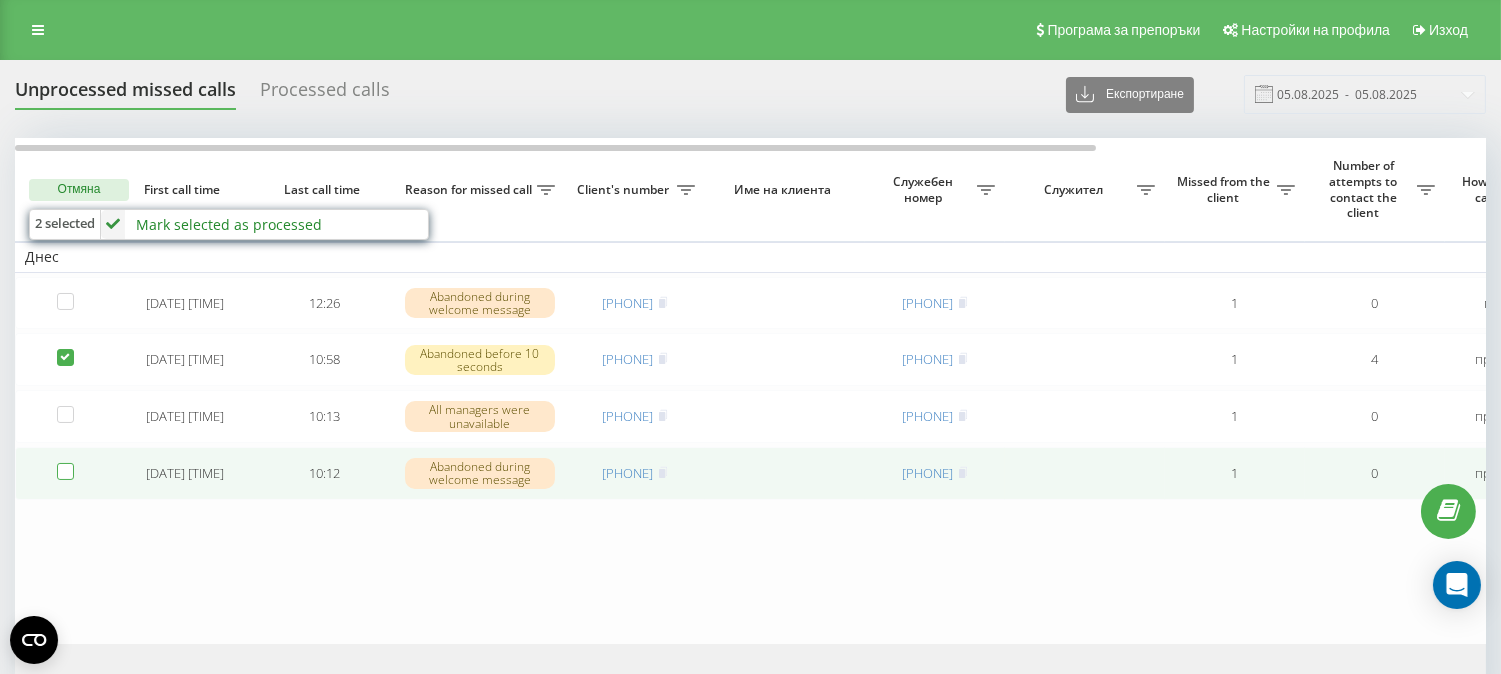 checkbox on "false" 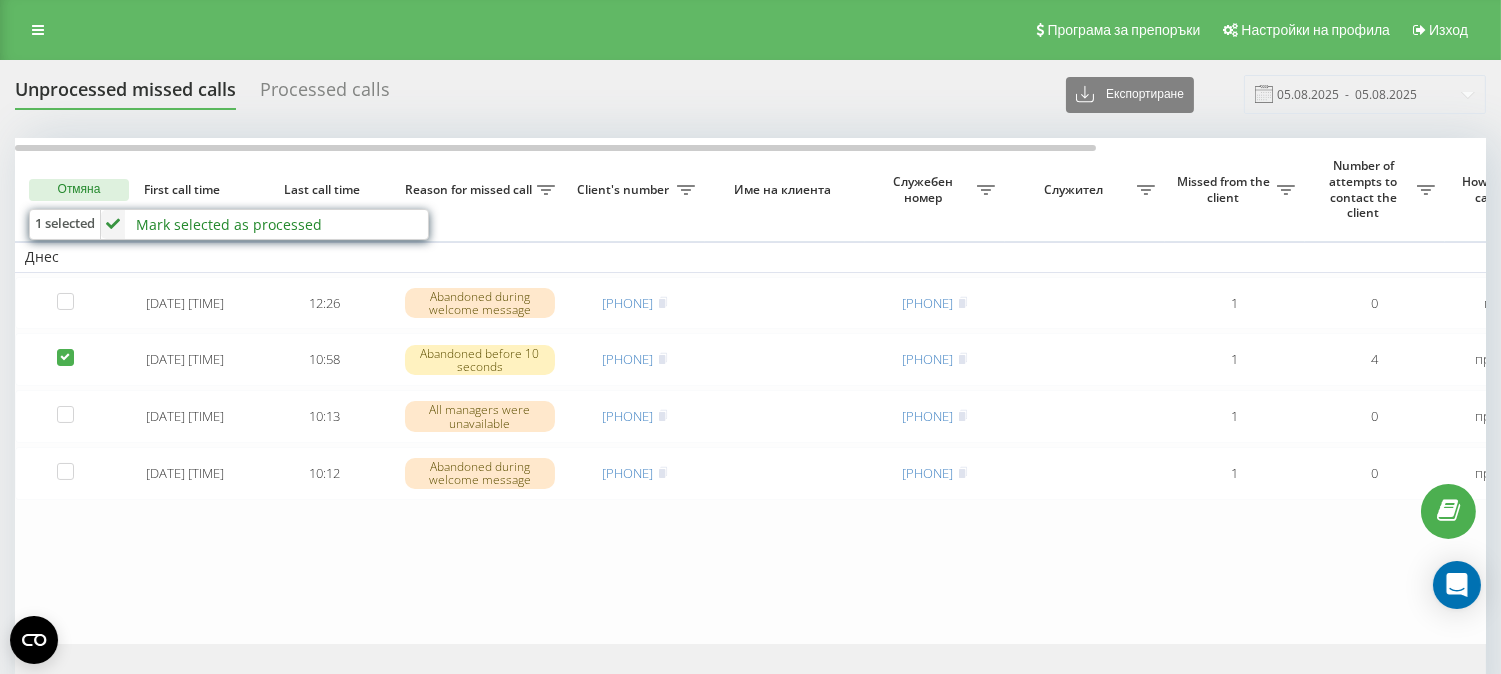click on "Mark selected as processed" at bounding box center (229, 224) 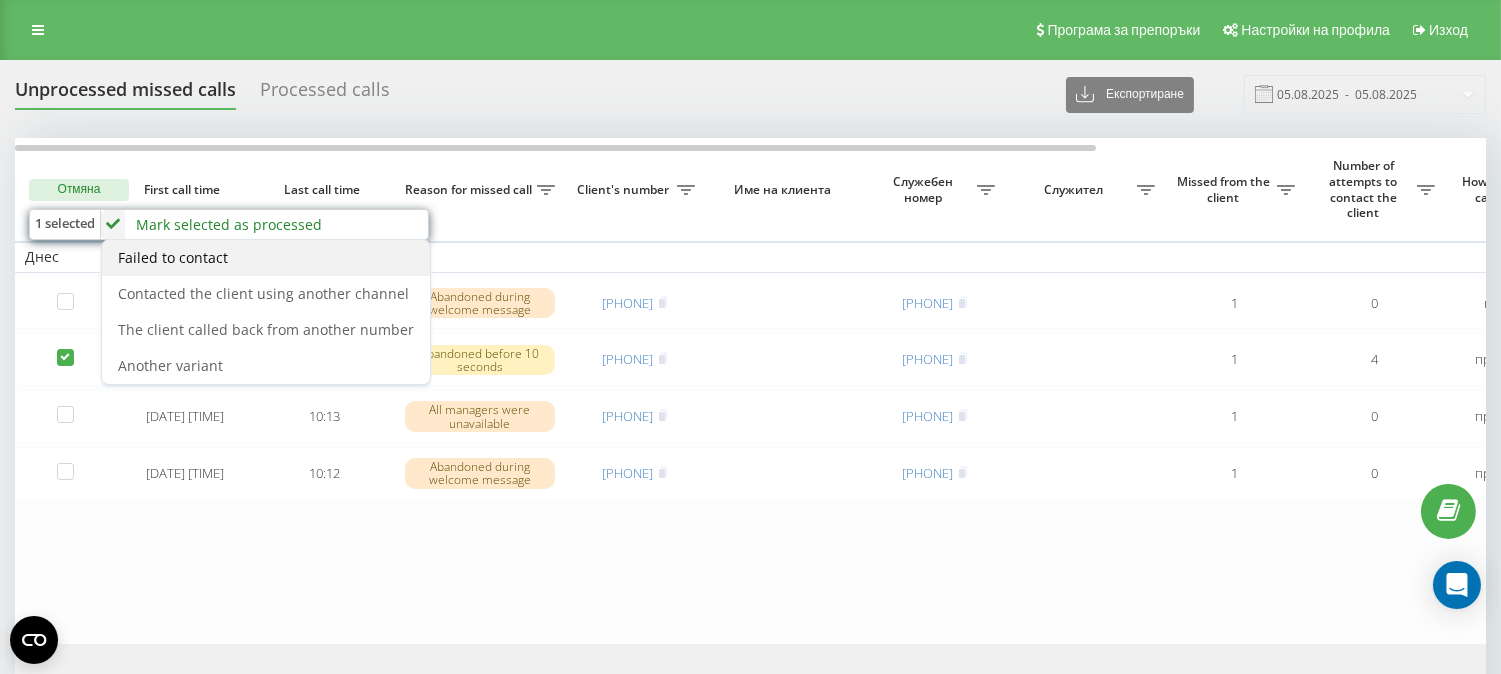 click on "Failed to contact" at bounding box center [266, 258] 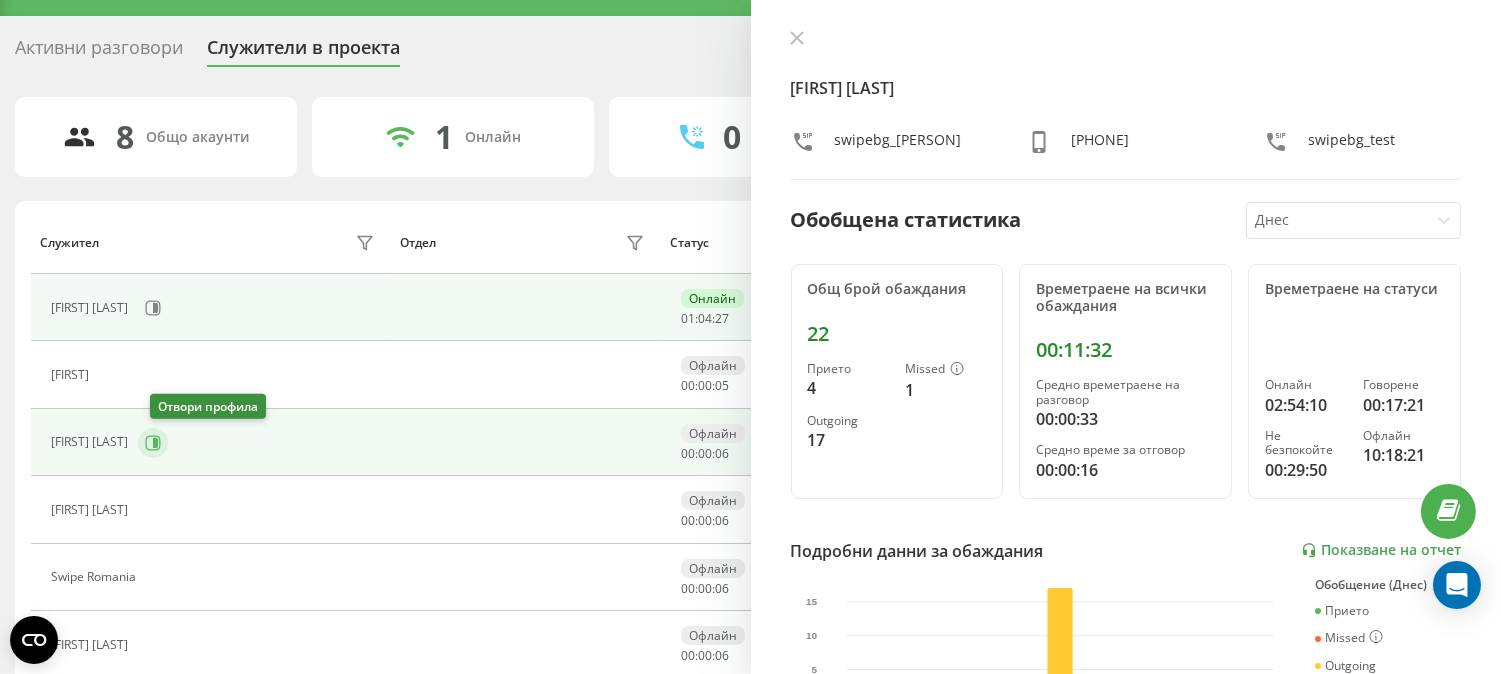 scroll, scrollTop: 44, scrollLeft: 0, axis: vertical 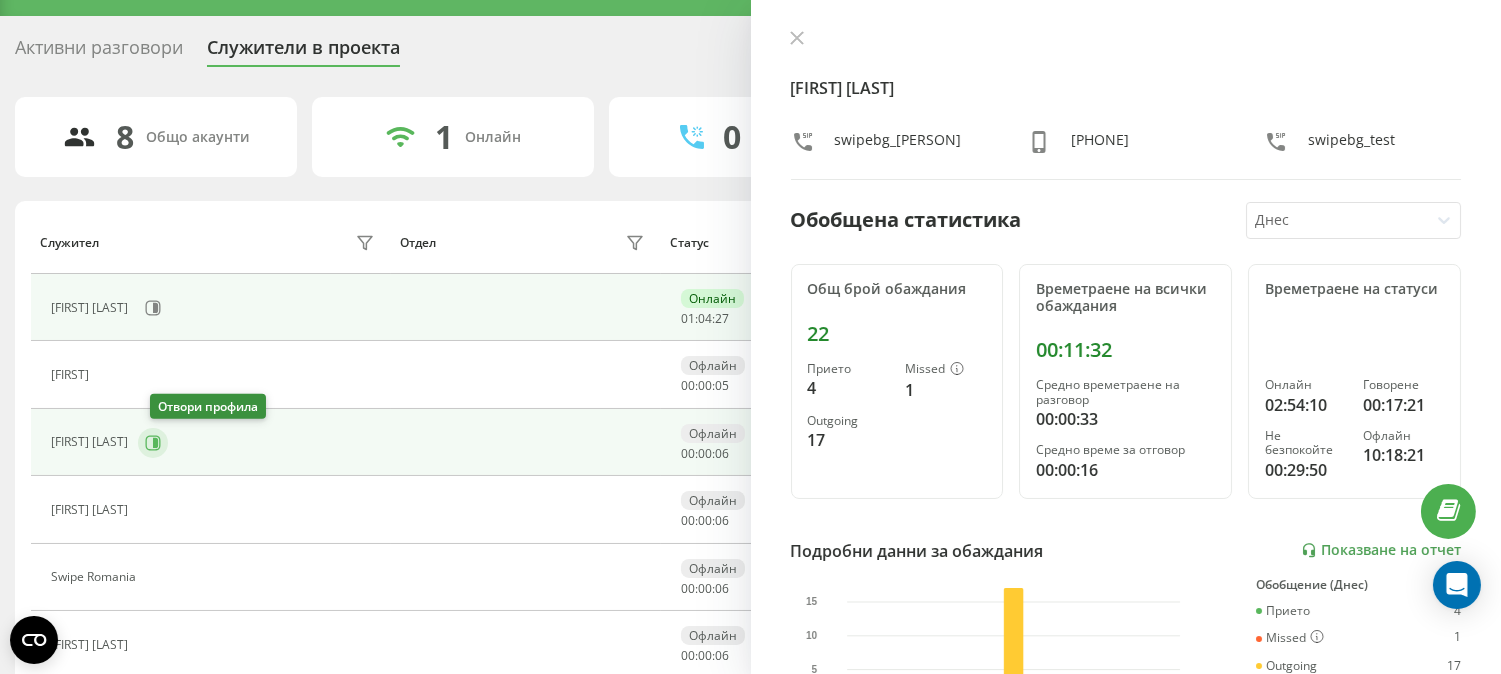 click 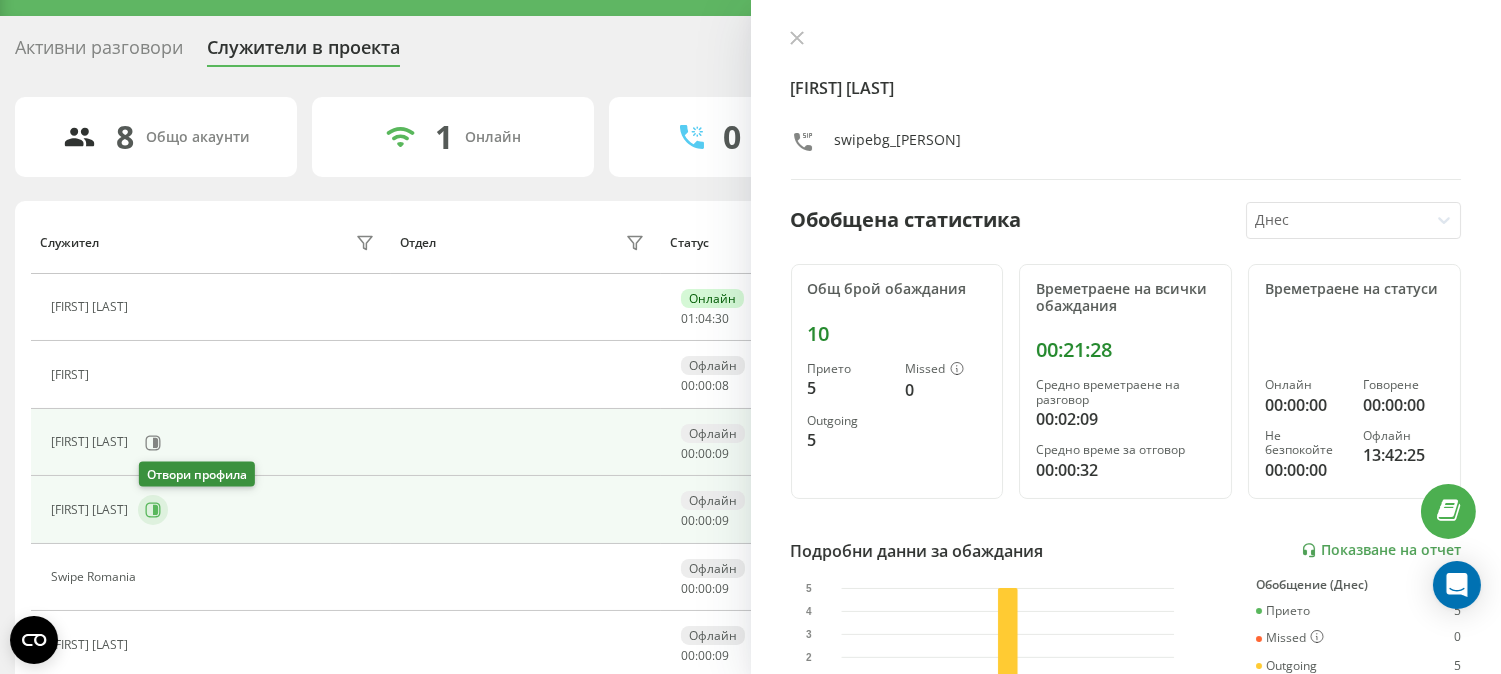 click 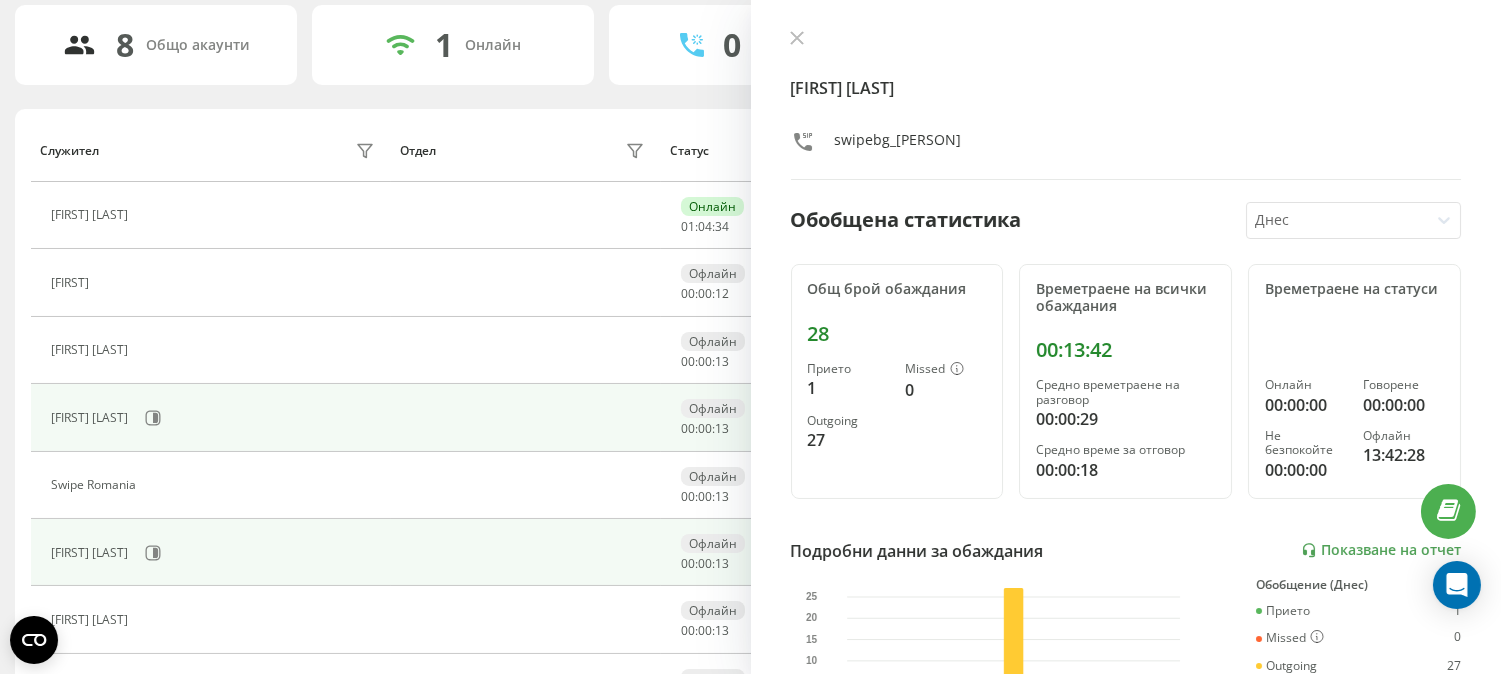 scroll, scrollTop: 222, scrollLeft: 0, axis: vertical 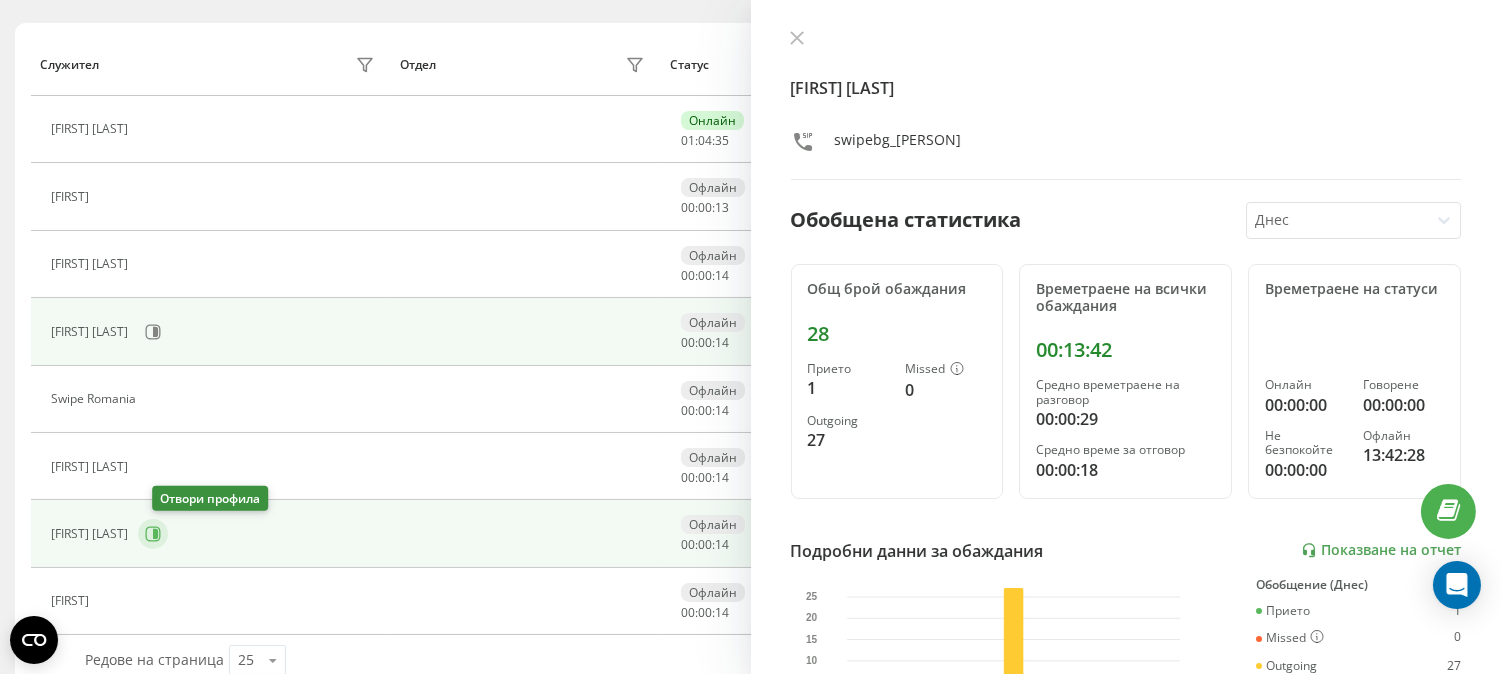 click 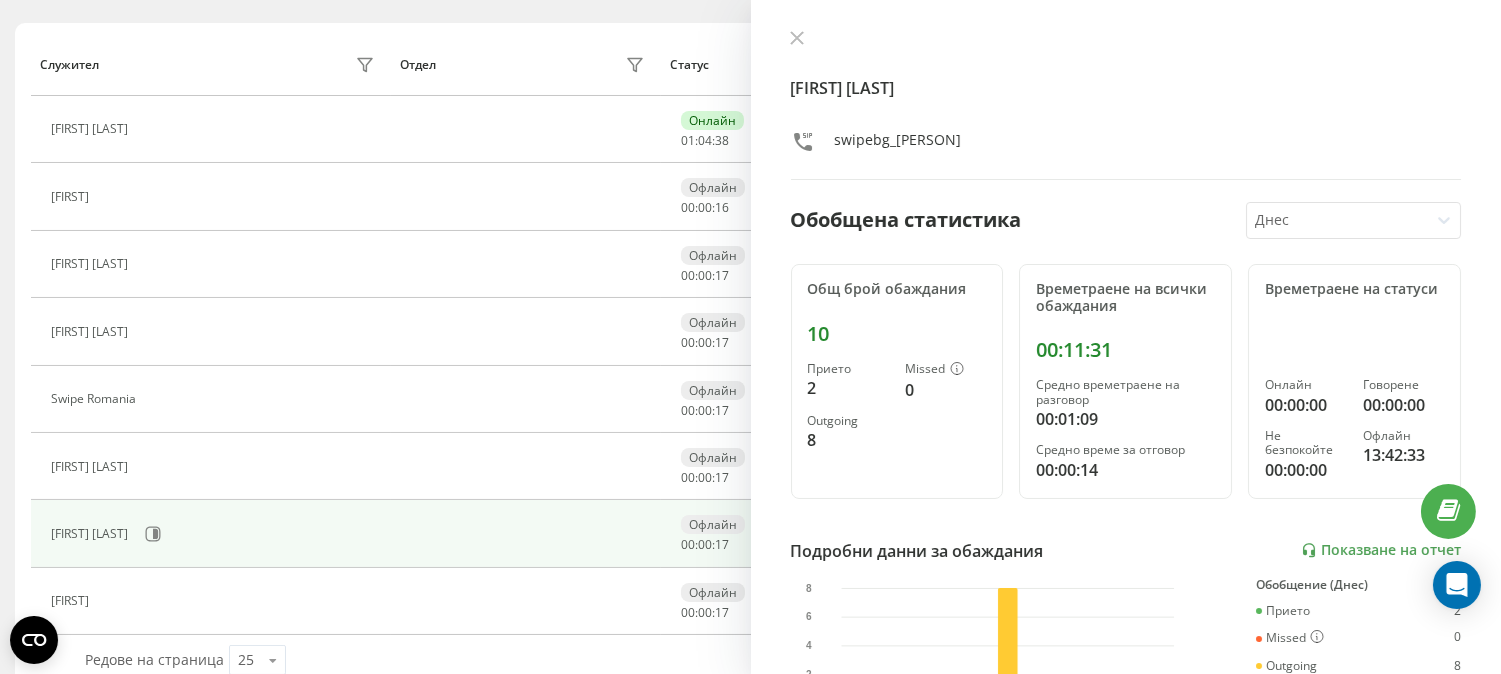click 